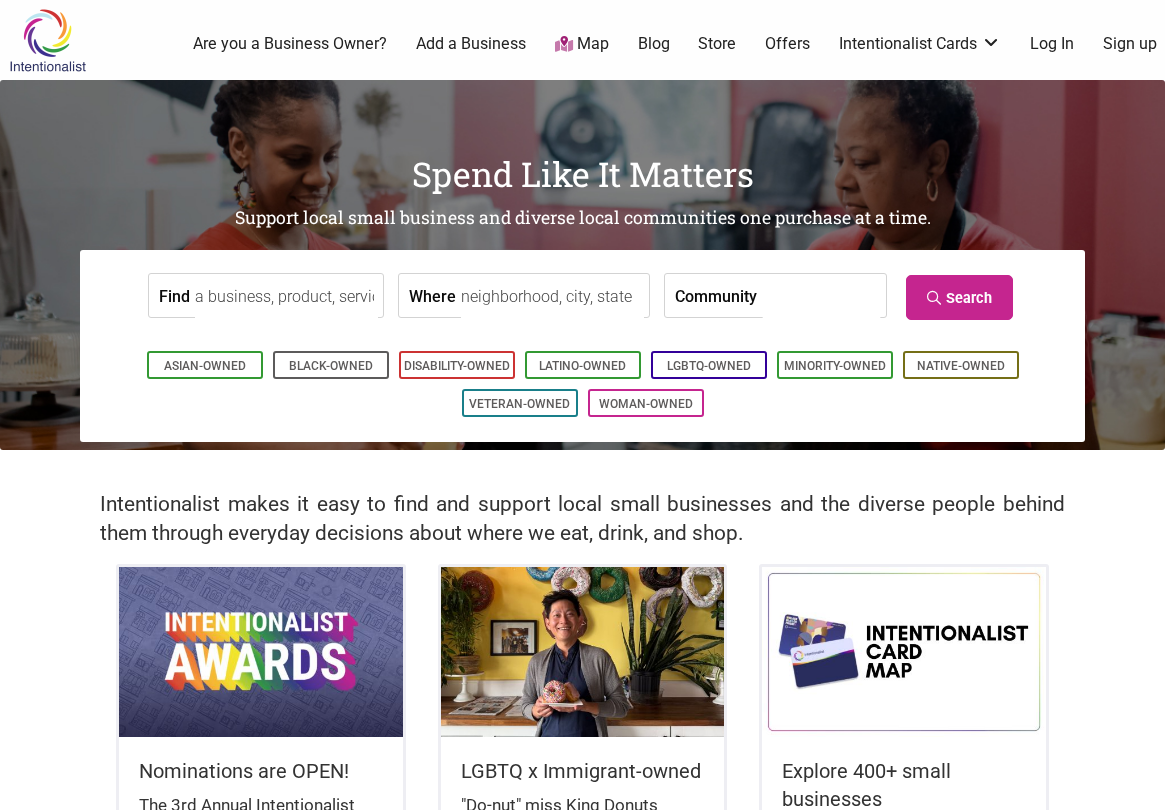 scroll, scrollTop: 0, scrollLeft: 0, axis: both 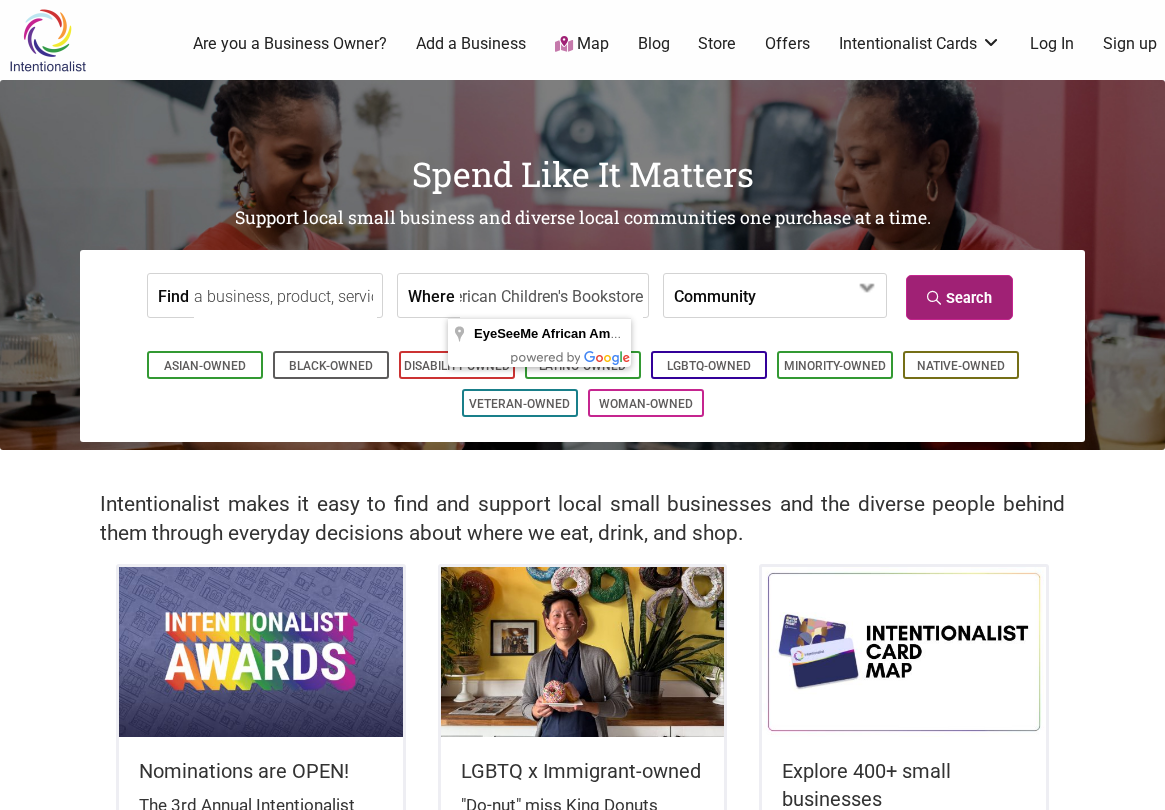 type on "EyeSeeMe African American Children's Bookstore" 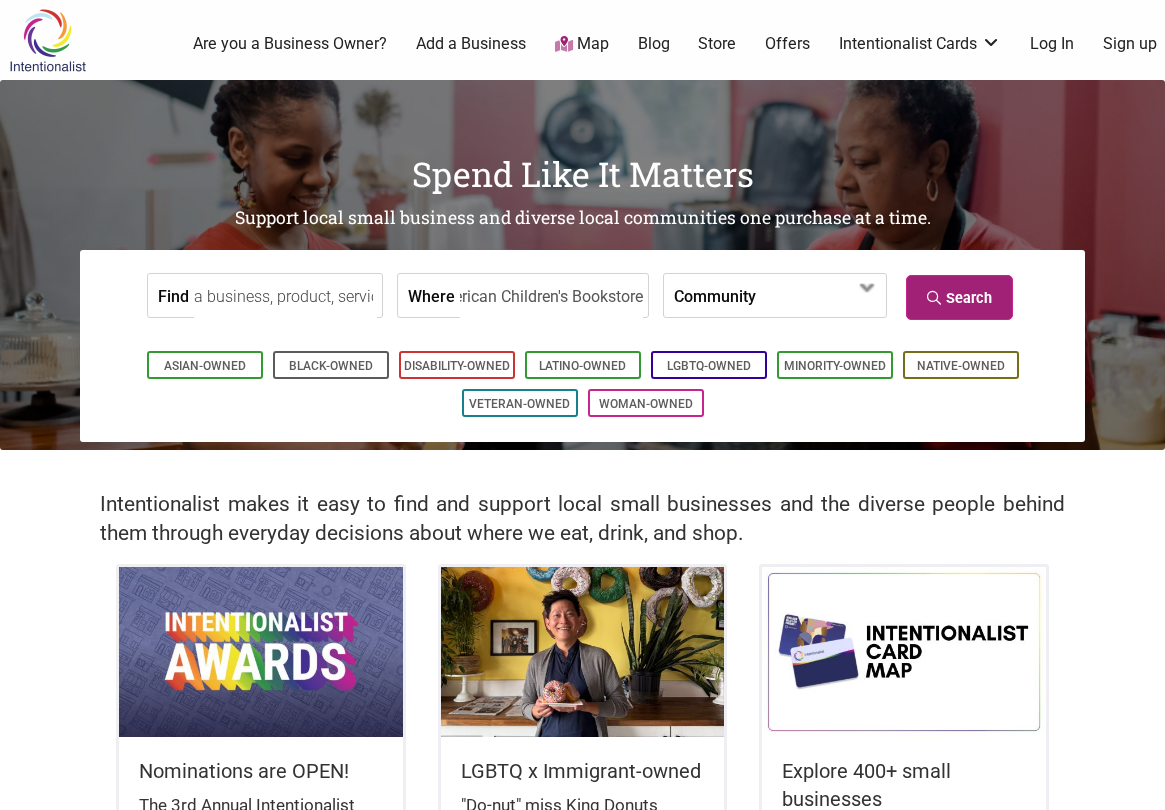 scroll, scrollTop: 0, scrollLeft: 0, axis: both 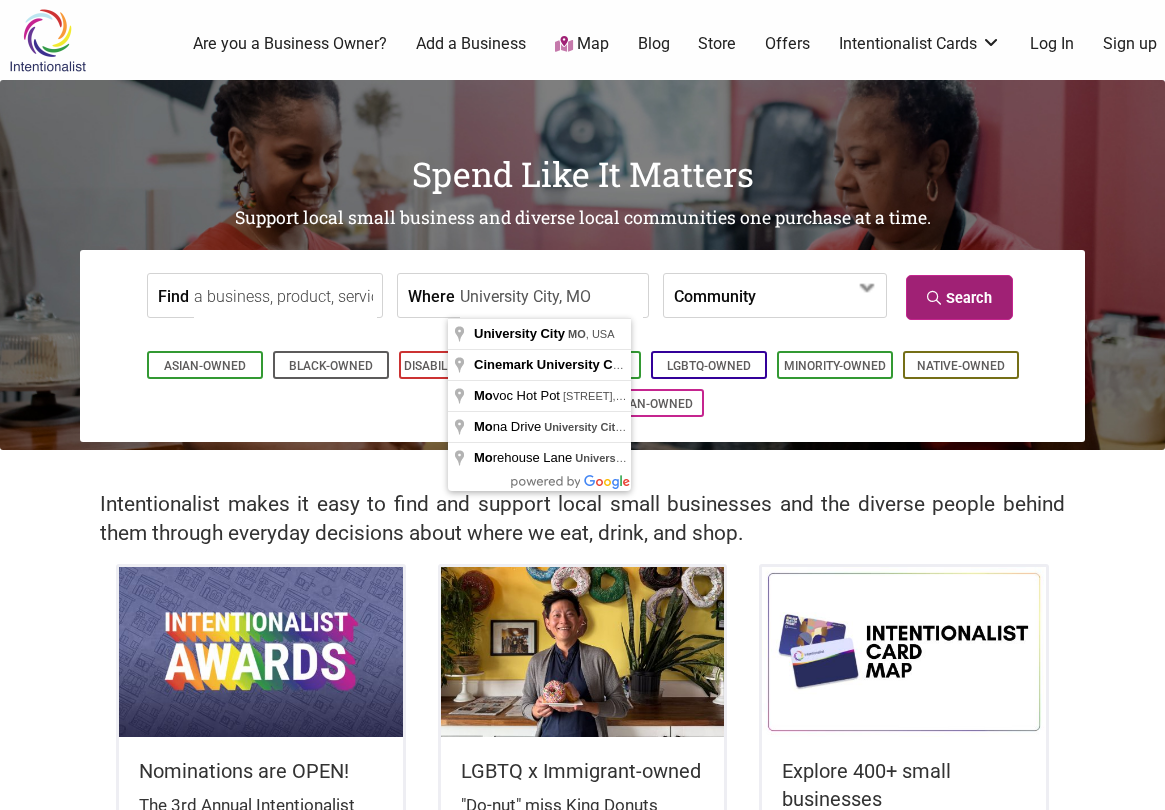 type on "University City, MO" 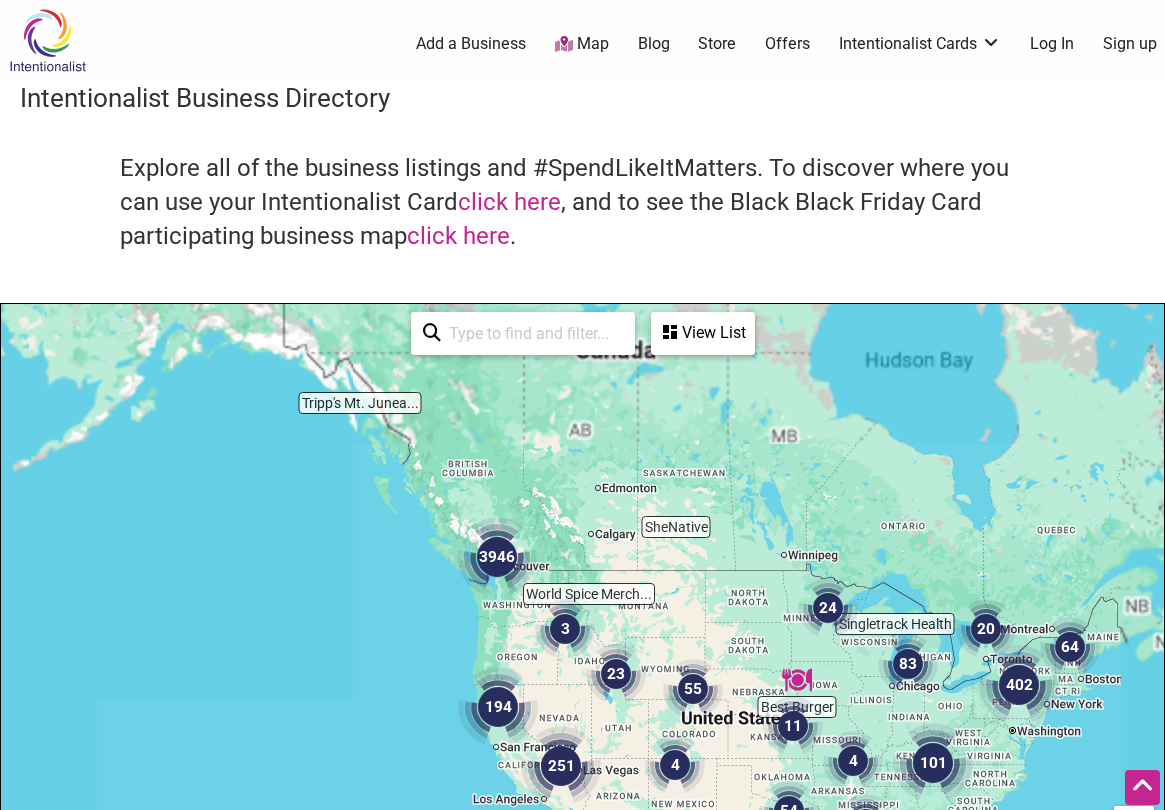 scroll, scrollTop: 500, scrollLeft: 0, axis: vertical 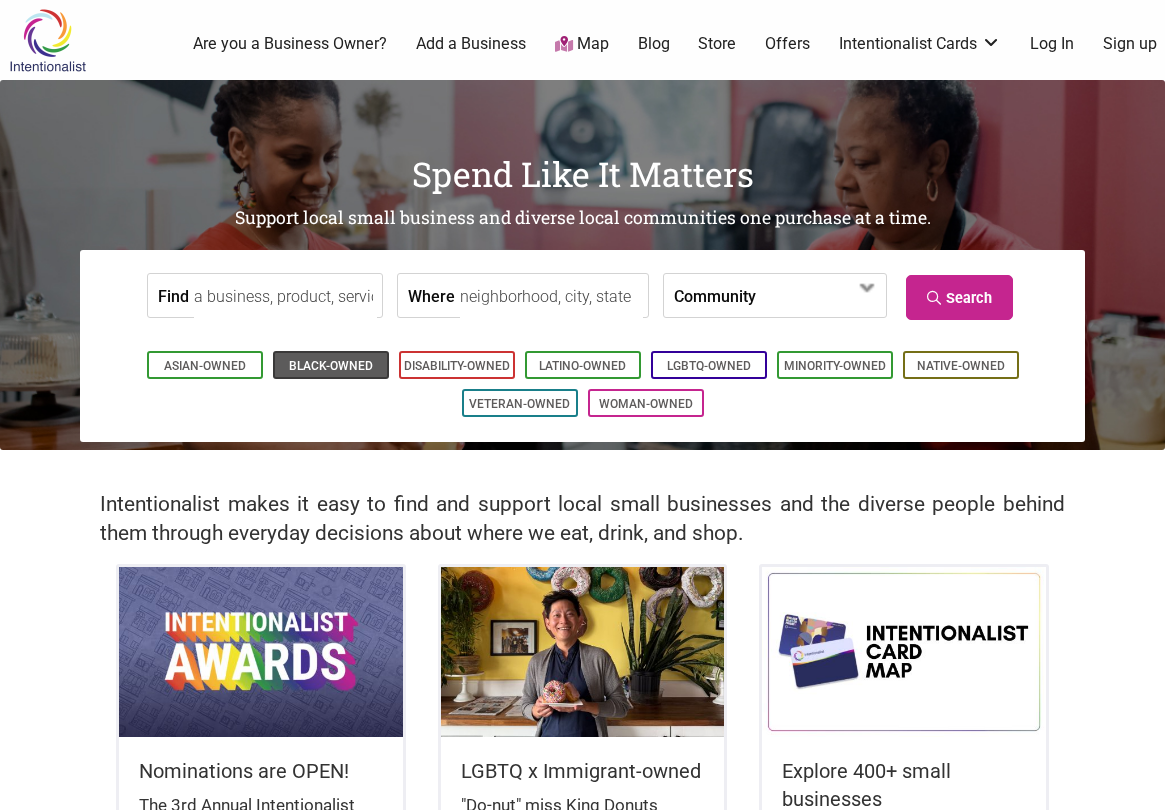 click on "Black-Owned" at bounding box center (331, 366) 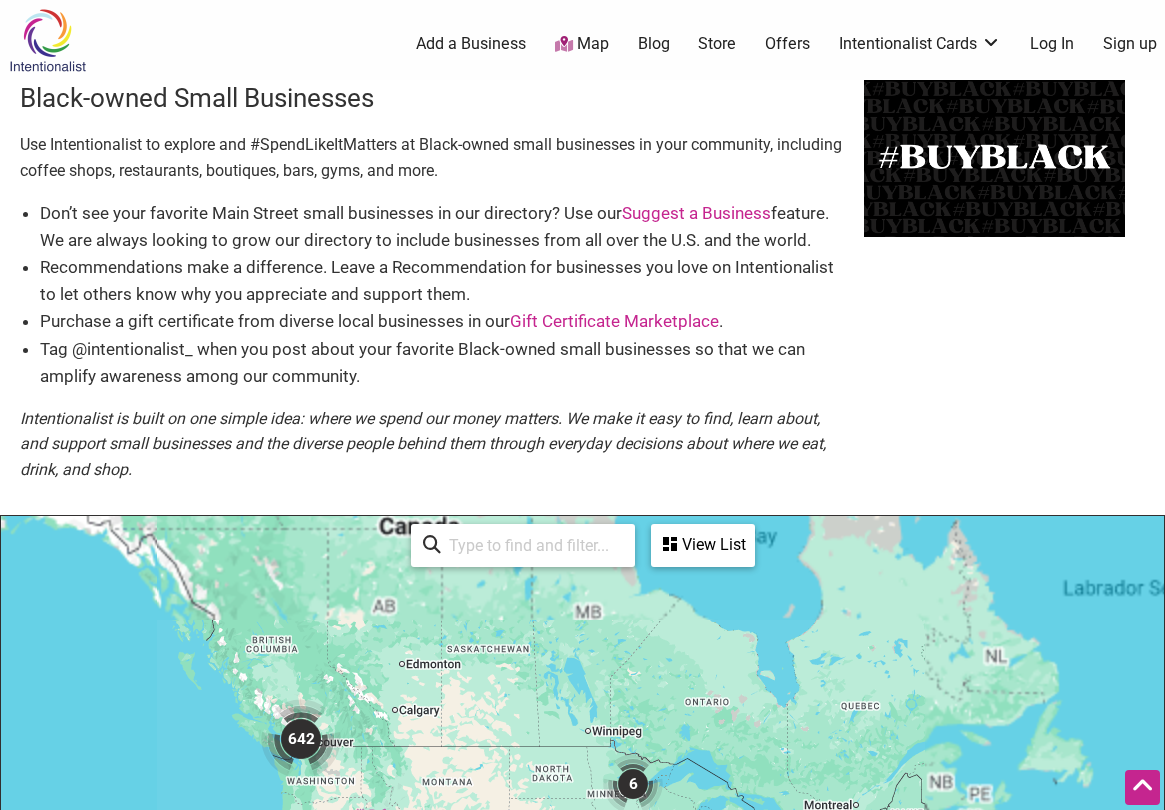 scroll, scrollTop: 500, scrollLeft: 0, axis: vertical 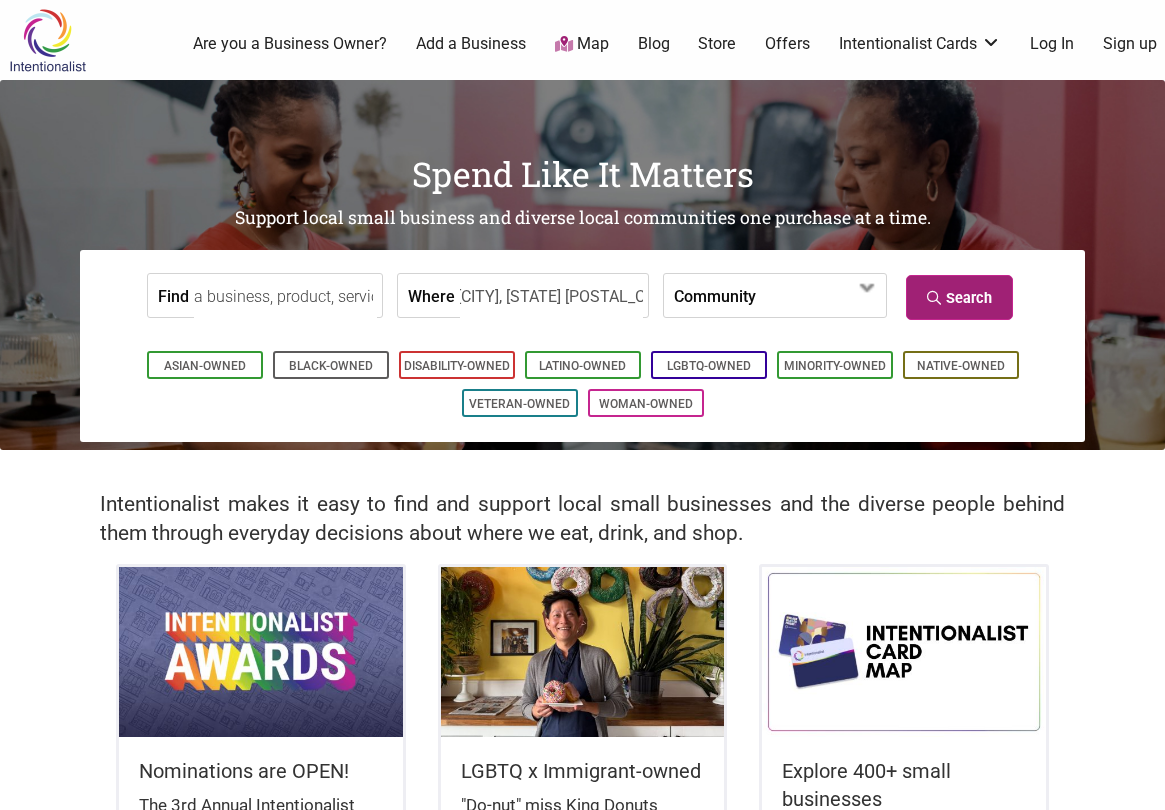 type on "[NUMBER] [STREET], [CITY], [STATE] [POSTAL_CODE], [COUNTRY]" 